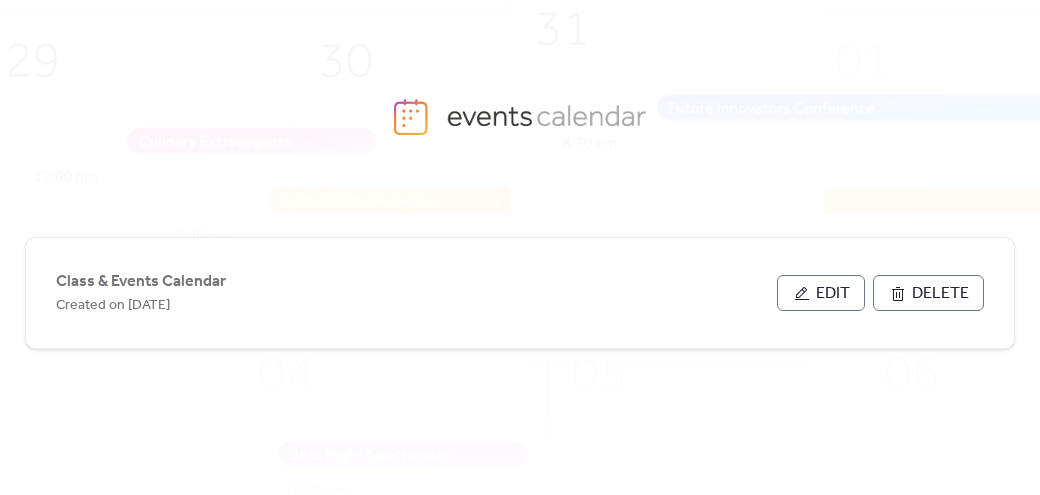 scroll, scrollTop: 0, scrollLeft: 0, axis: both 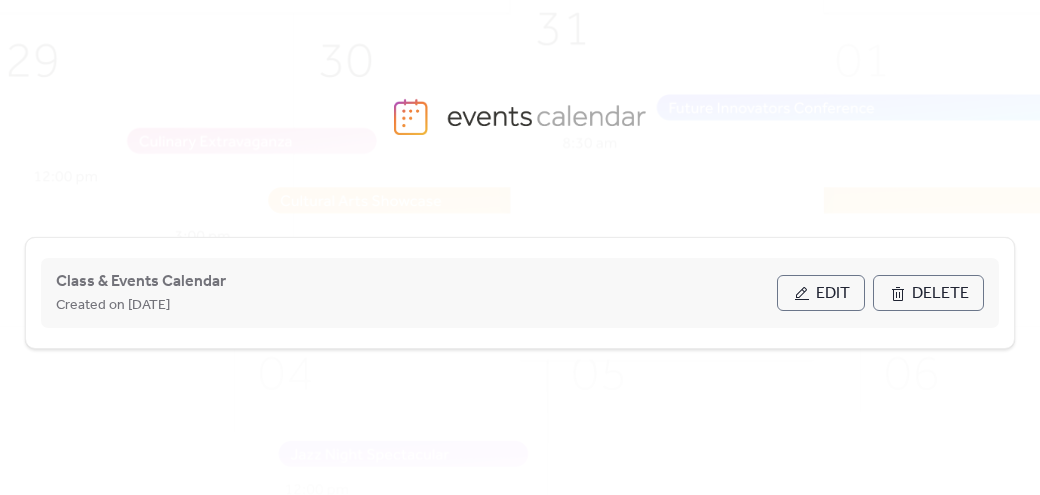 click on "Edit" at bounding box center [833, 294] 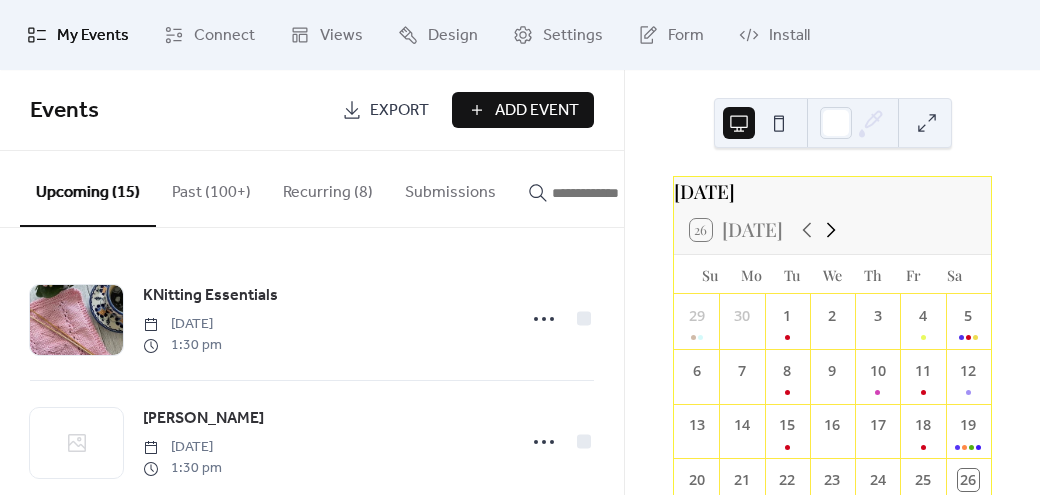 click 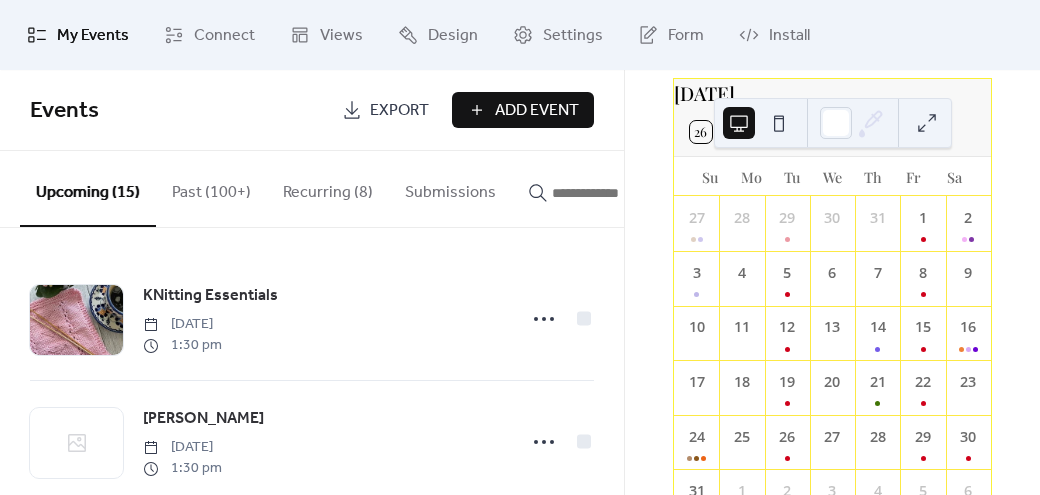 scroll, scrollTop: 141, scrollLeft: 0, axis: vertical 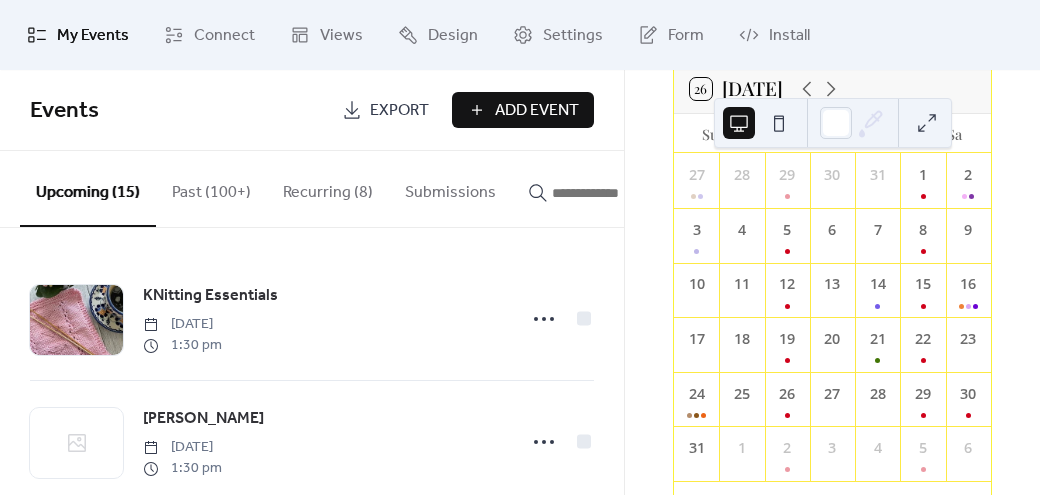 click on "Add Event" at bounding box center [537, 111] 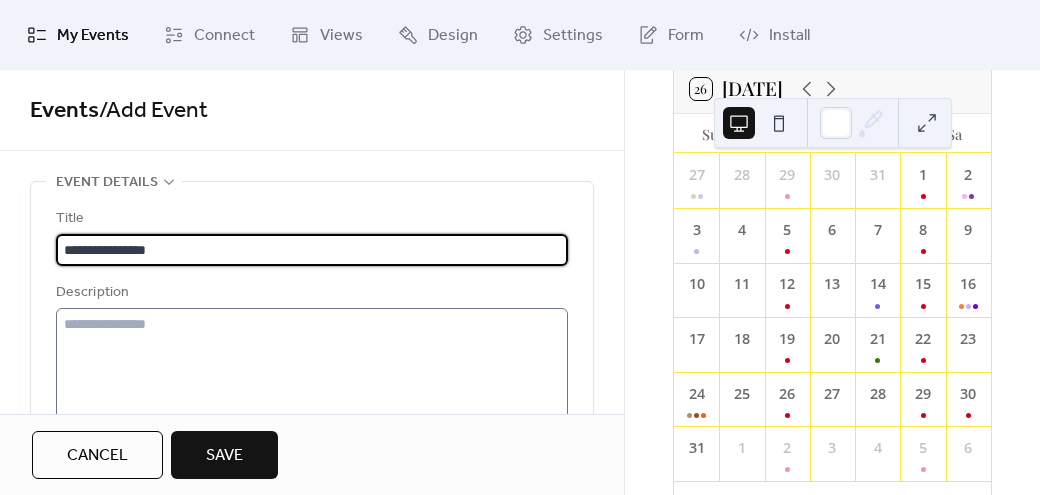 type on "**********" 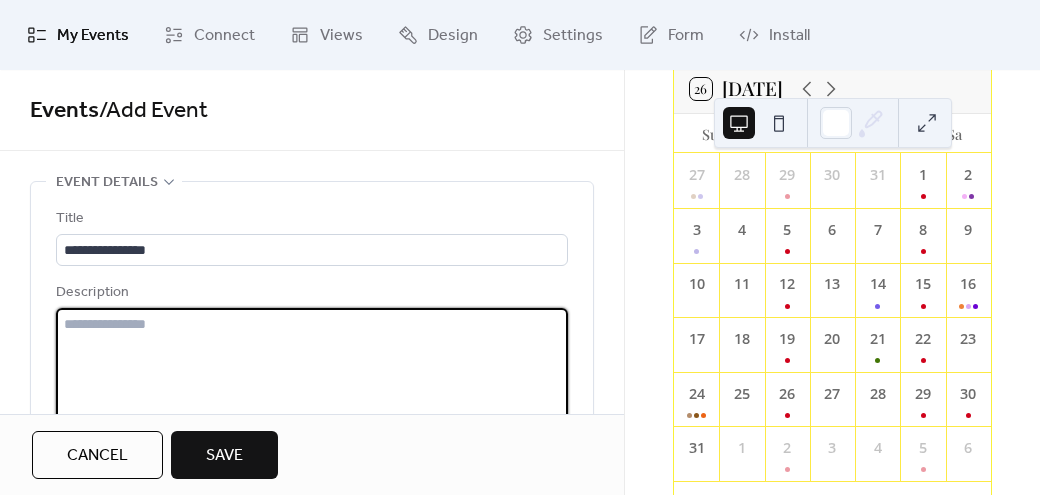 click at bounding box center (312, 384) 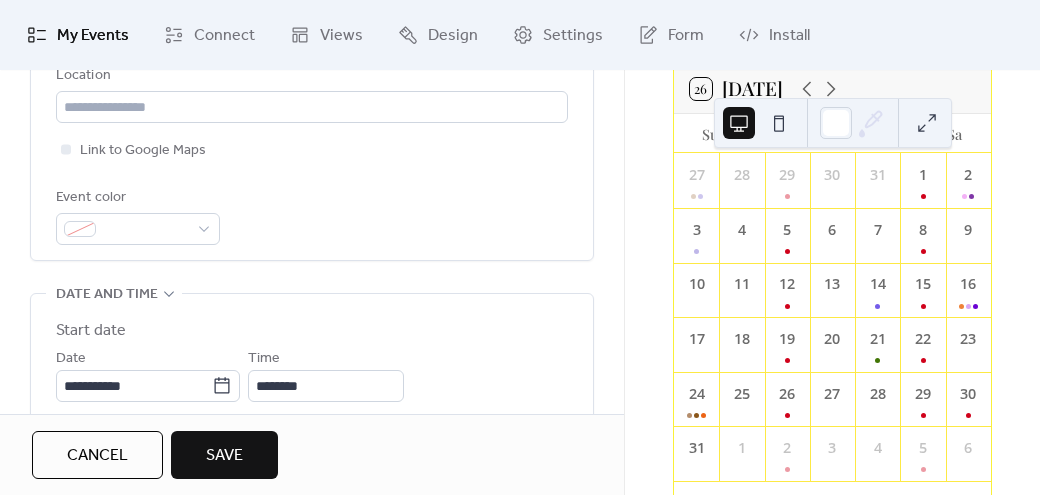 scroll, scrollTop: 471, scrollLeft: 0, axis: vertical 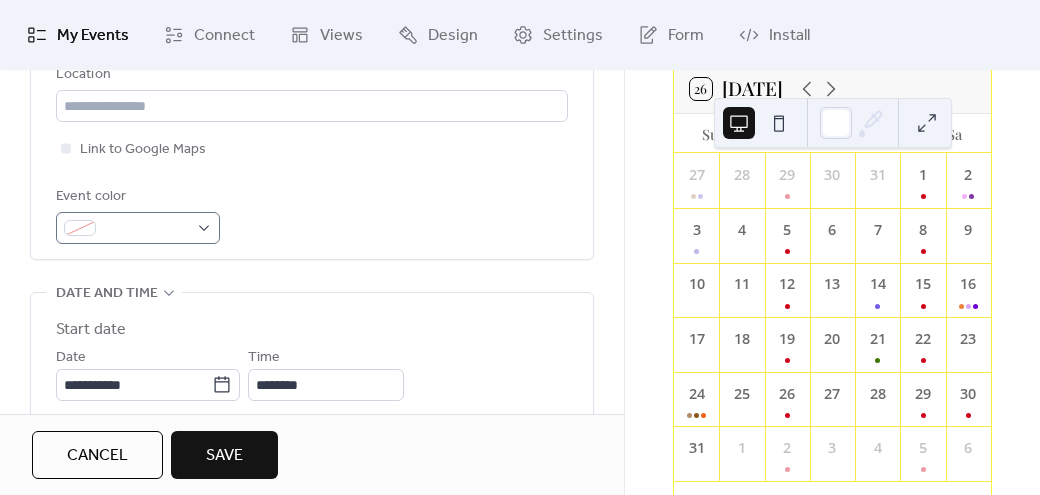 type on "**********" 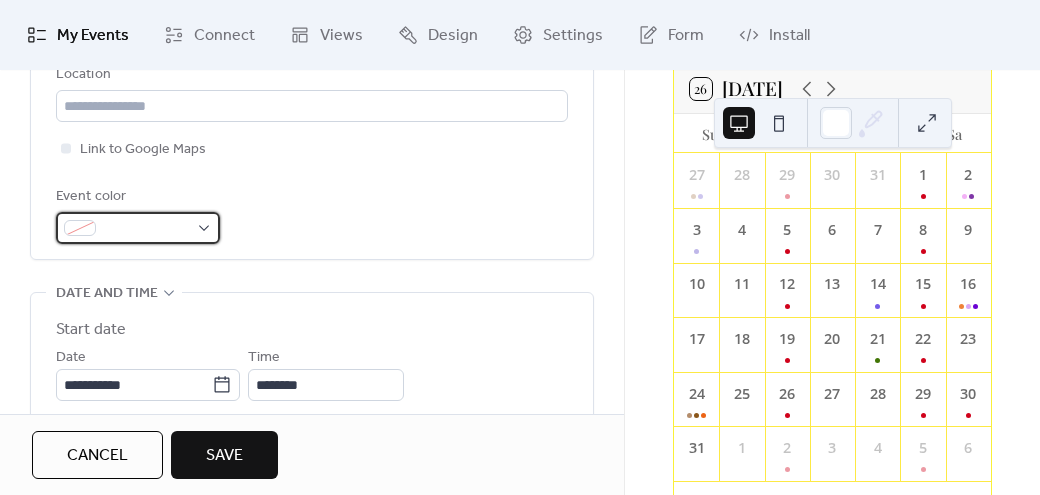 click at bounding box center (146, 229) 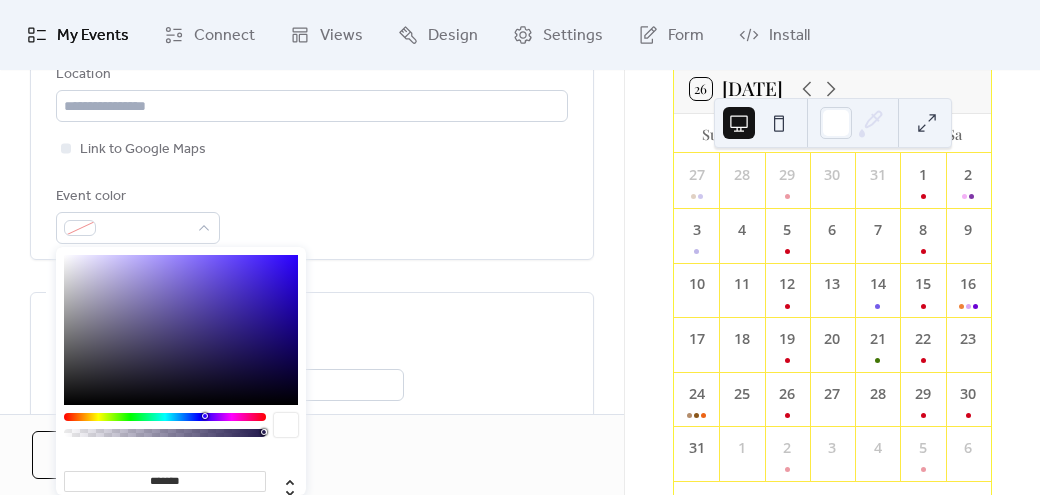 click at bounding box center [181, 330] 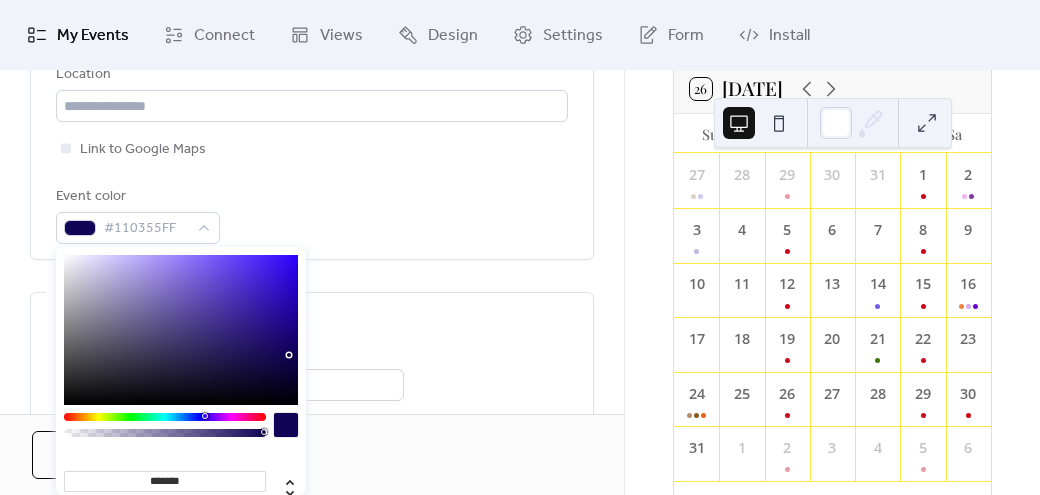 click on "**********" at bounding box center [312, 491] 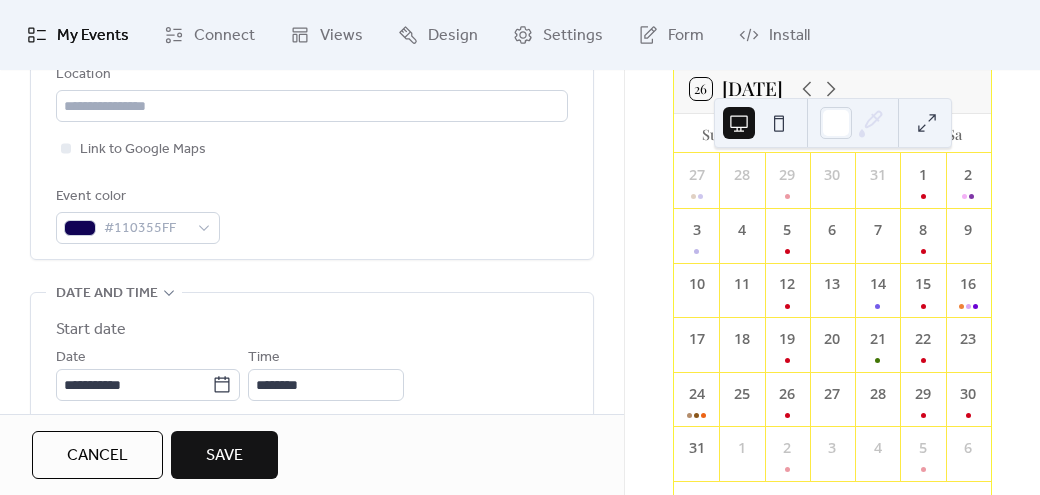 scroll, scrollTop: 631, scrollLeft: 0, axis: vertical 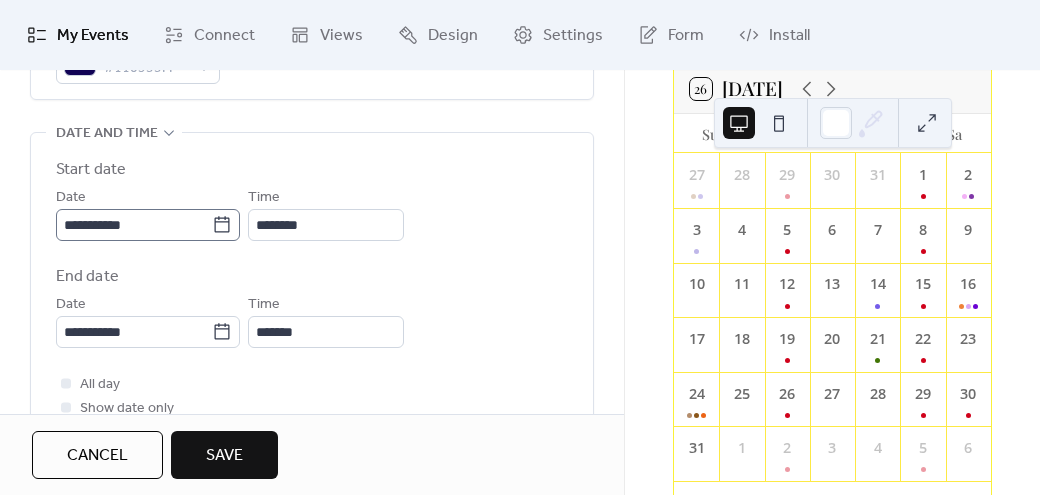 click 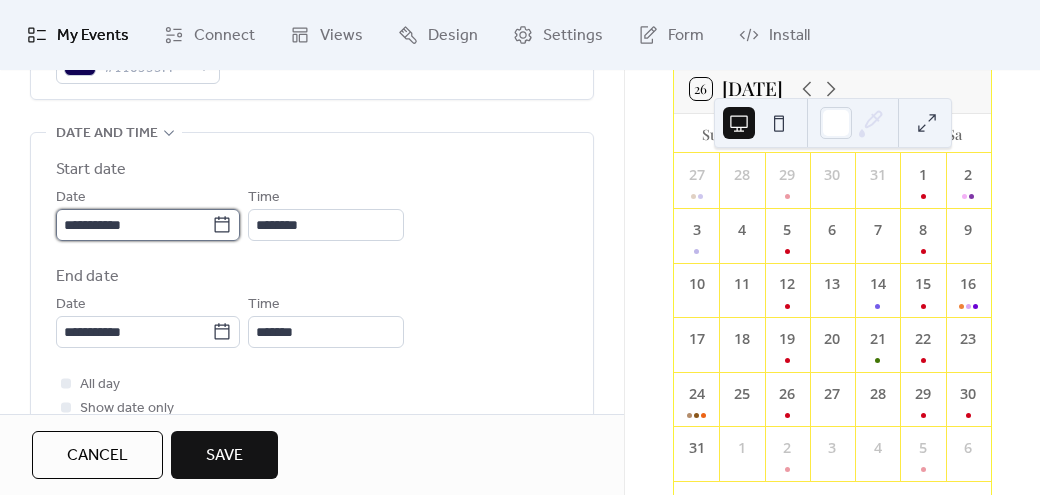 click on "**********" at bounding box center [134, 225] 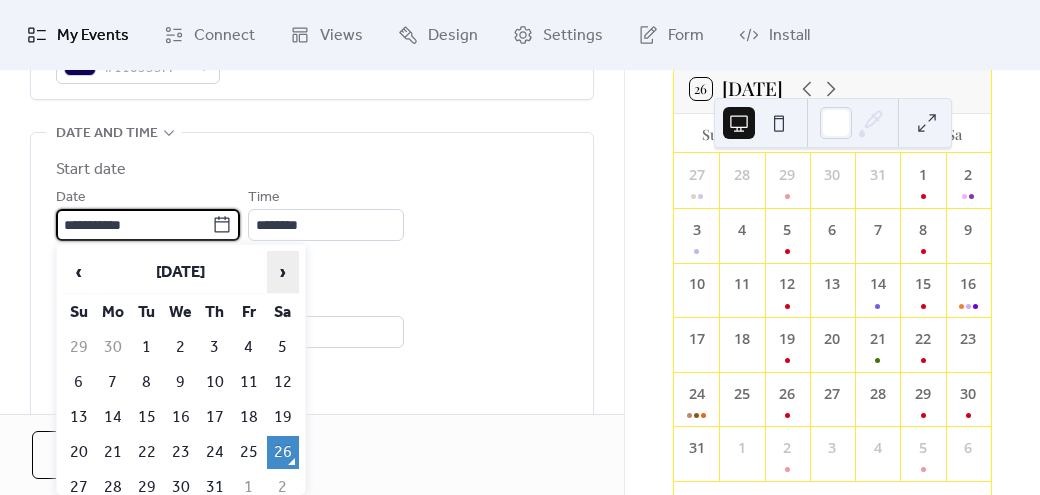 click on "›" at bounding box center (283, 272) 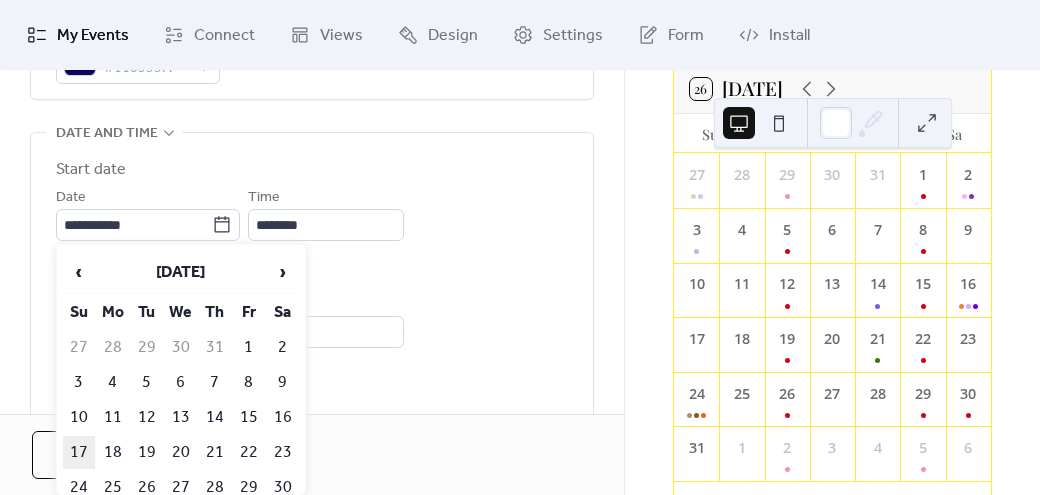 click on "17" at bounding box center (79, 452) 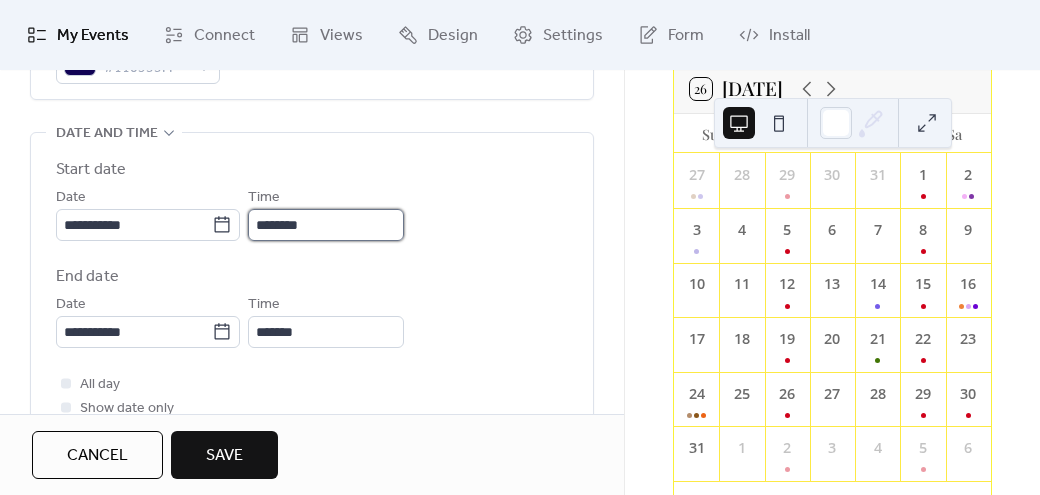 click on "********" at bounding box center [326, 225] 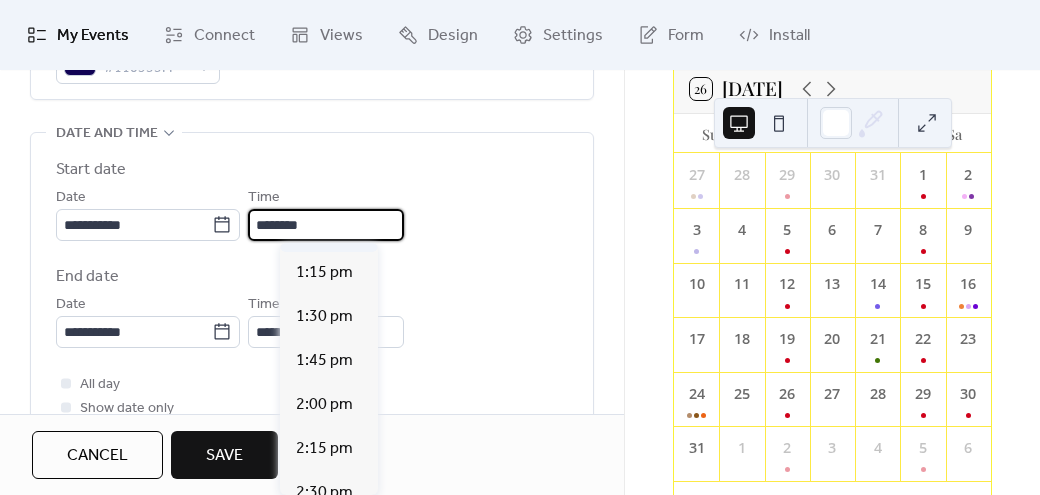 scroll, scrollTop: 2320, scrollLeft: 0, axis: vertical 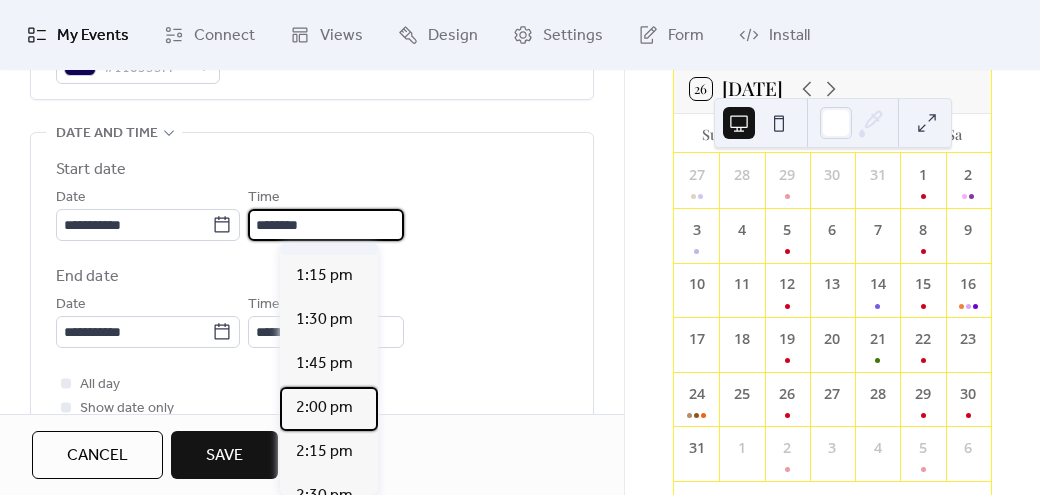 click on "2:00 pm" at bounding box center (324, 408) 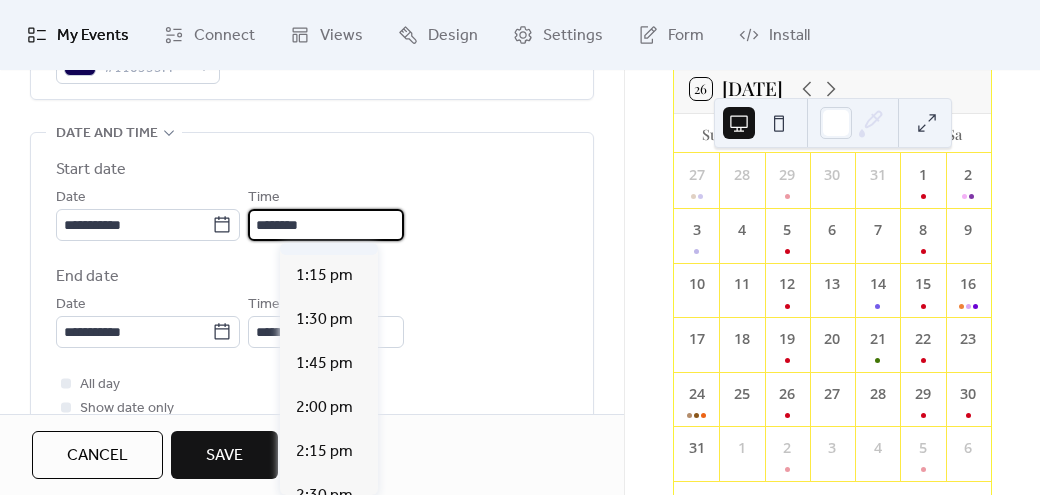 type on "*******" 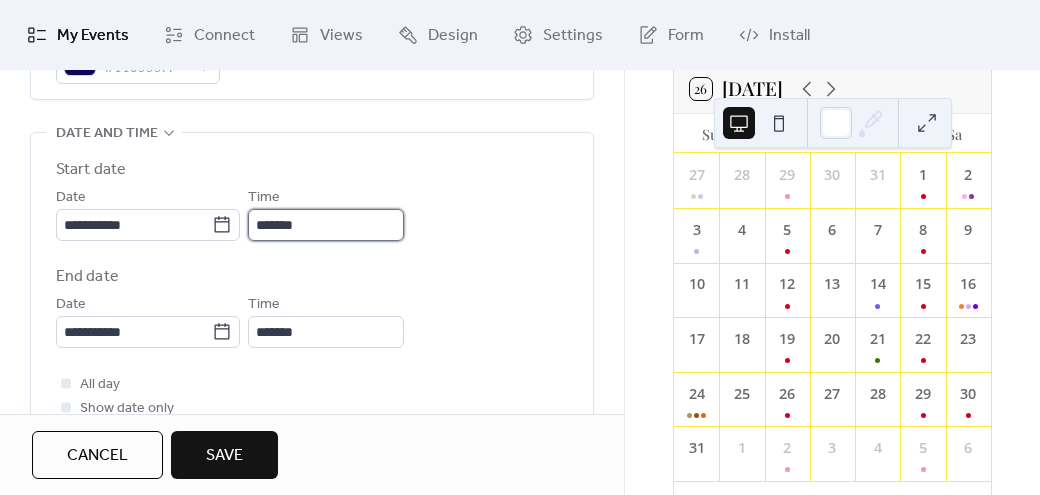 click on "*******" at bounding box center [326, 225] 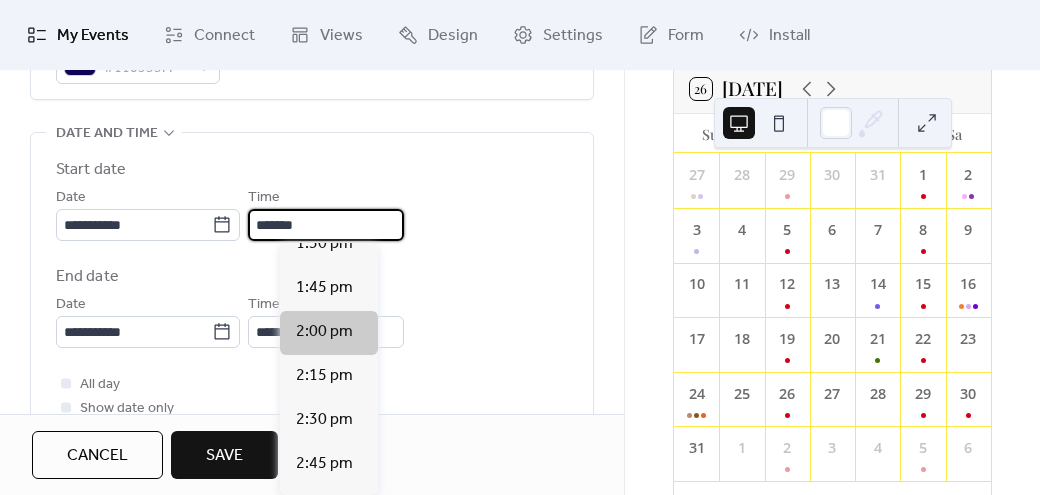 scroll, scrollTop: 2398, scrollLeft: 0, axis: vertical 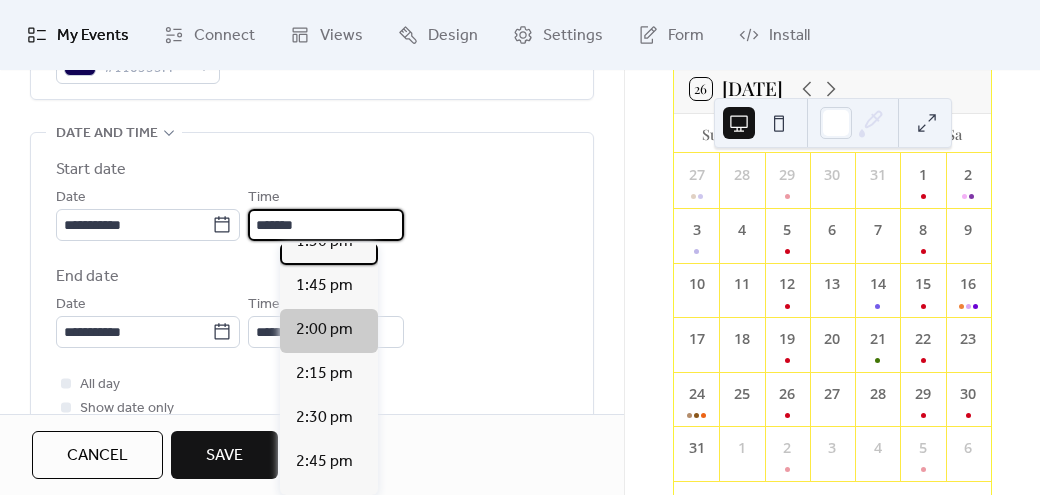 click on "1:30 pm" at bounding box center (324, 242) 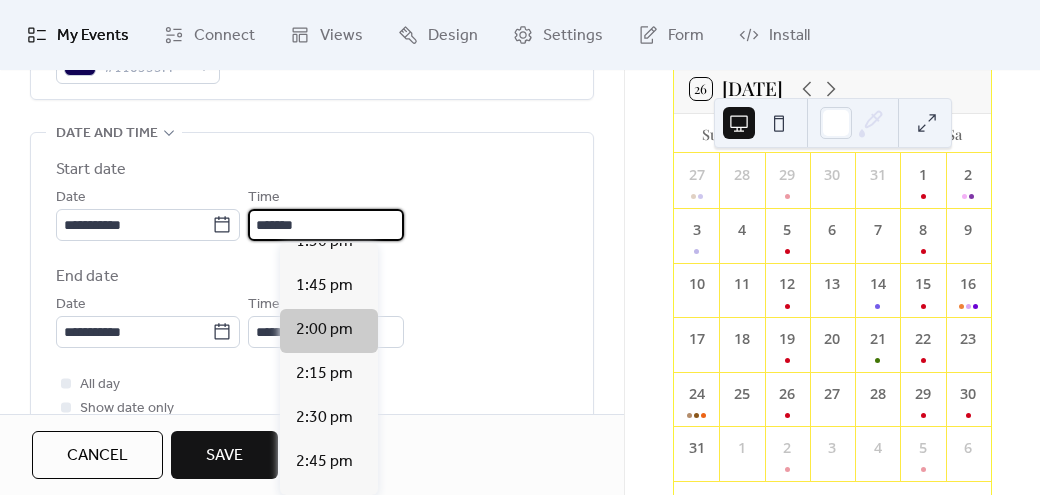 type on "*******" 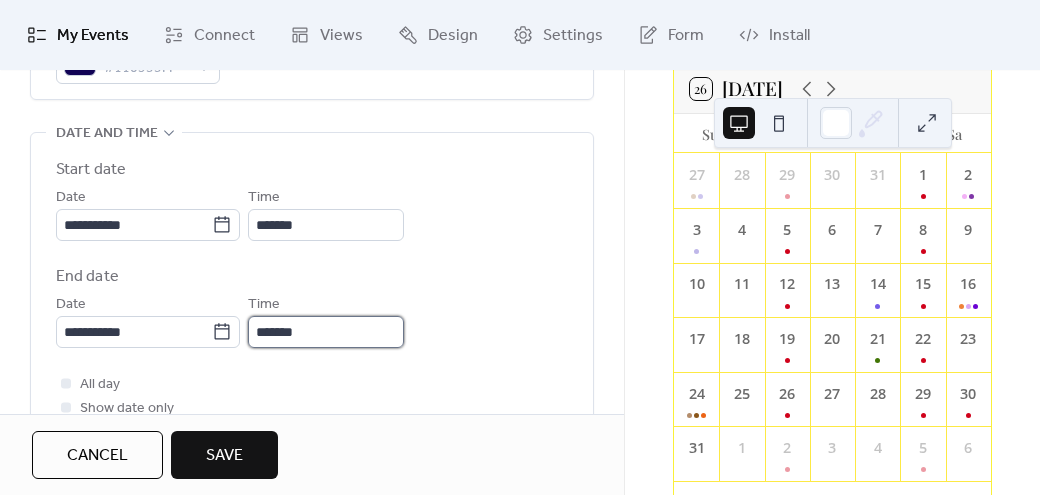 click on "*******" at bounding box center [326, 332] 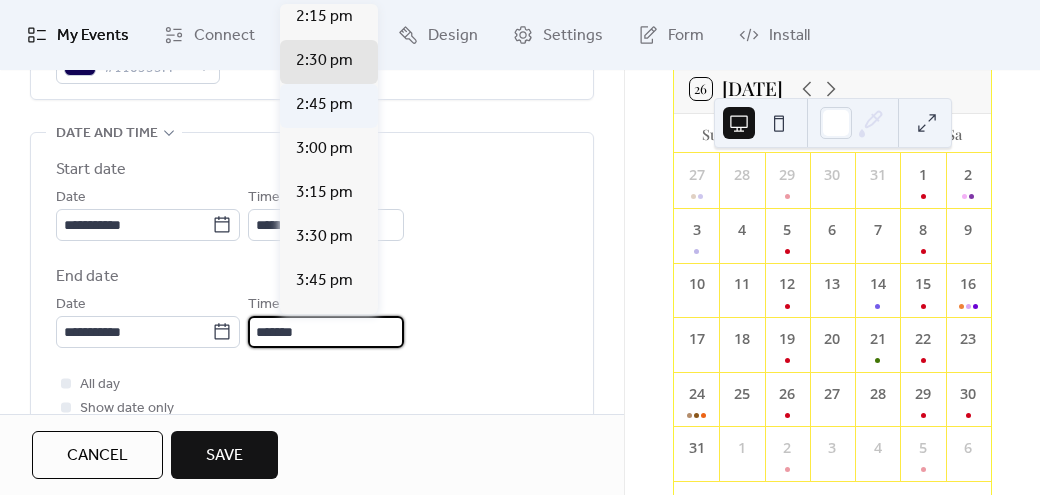 scroll, scrollTop: 102, scrollLeft: 0, axis: vertical 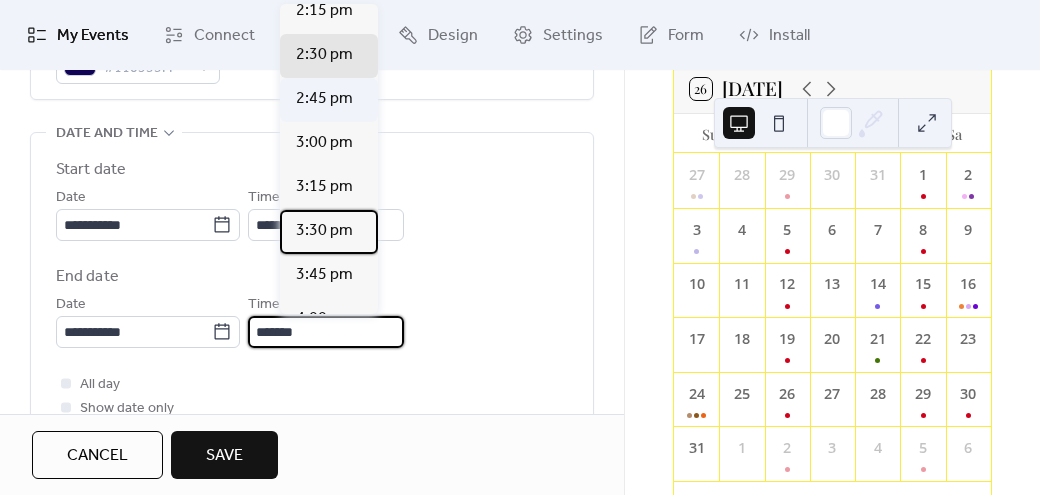 click on "3:30 pm" at bounding box center [329, 232] 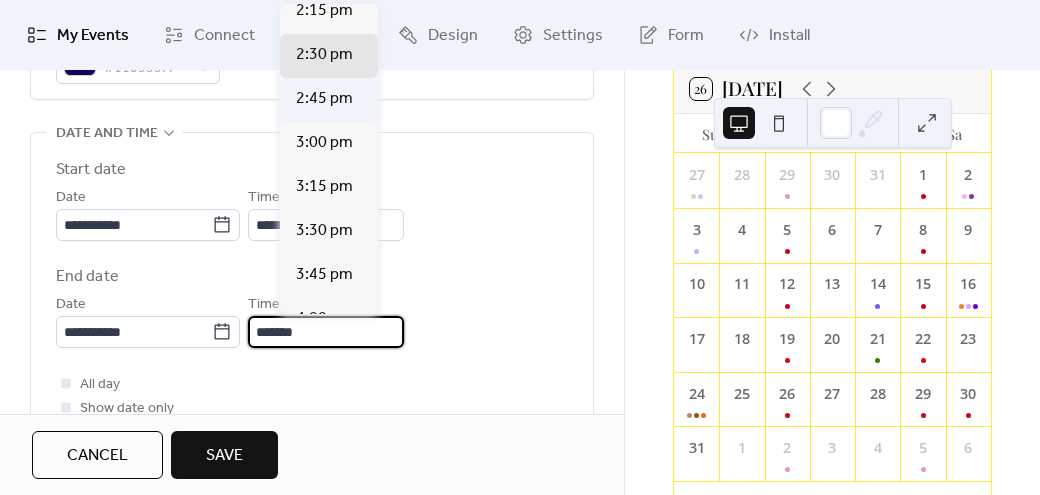 type on "*******" 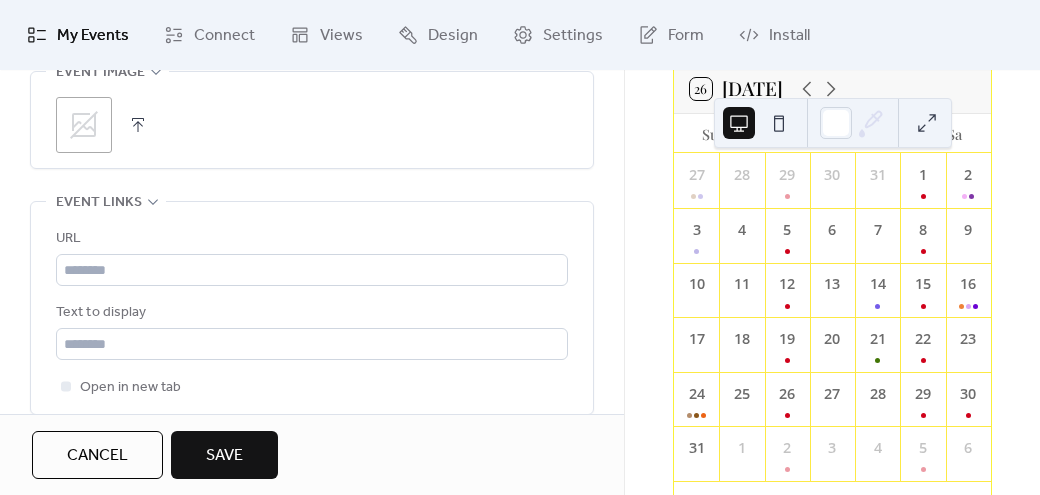 scroll, scrollTop: 1160, scrollLeft: 0, axis: vertical 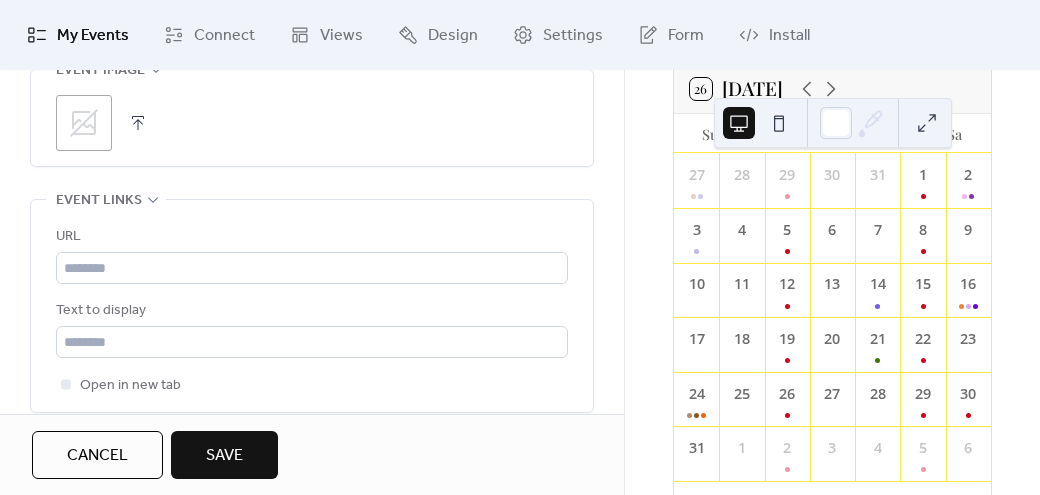 click on "Save" at bounding box center (224, 456) 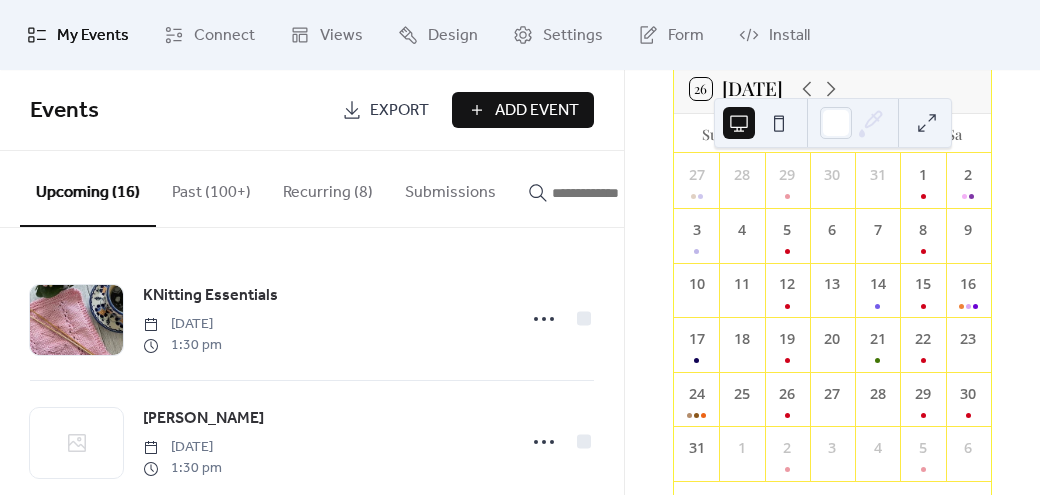click on "Add Event" at bounding box center [537, 111] 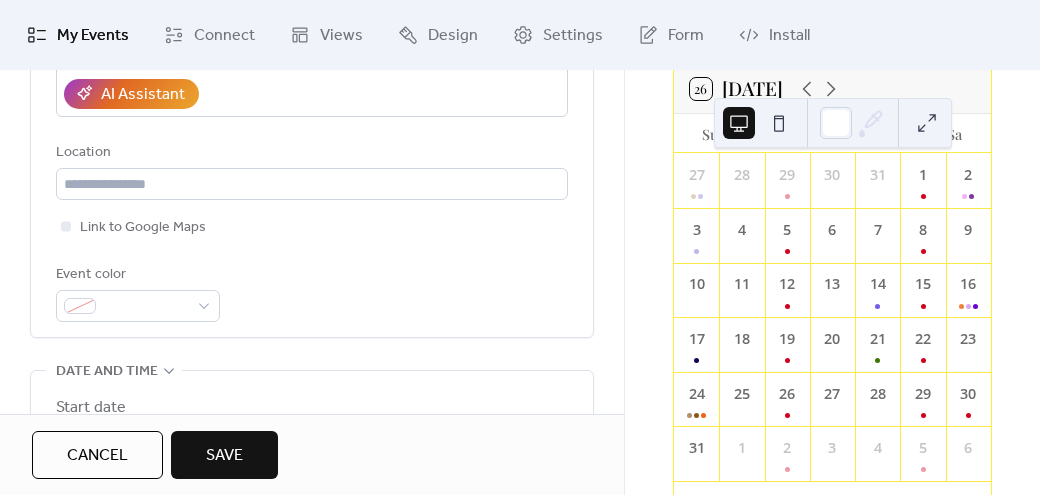 scroll, scrollTop: 398, scrollLeft: 0, axis: vertical 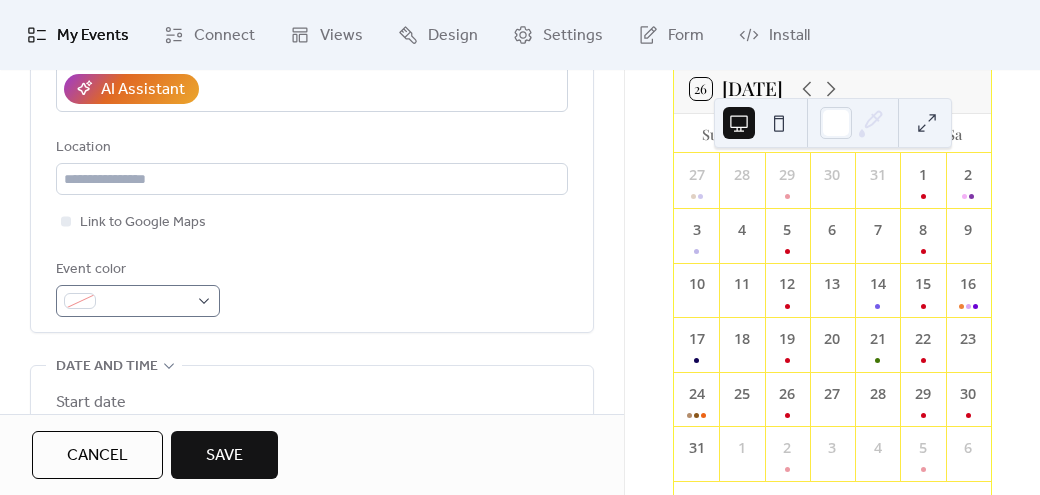 type on "**********" 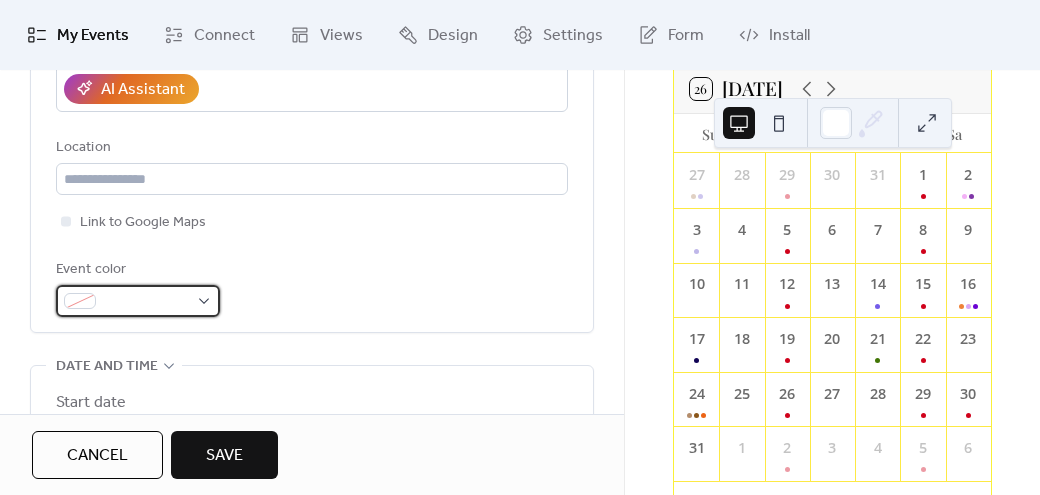 click at bounding box center (138, 301) 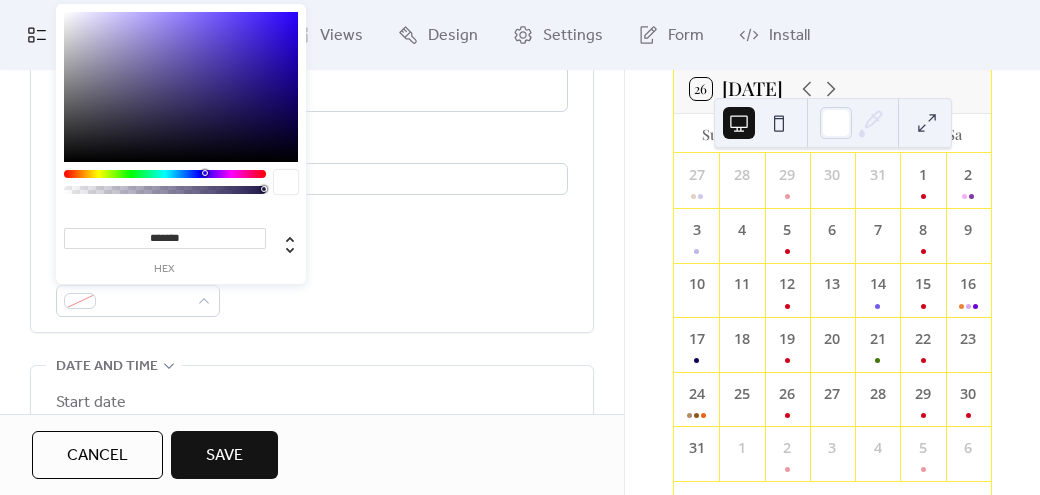 click at bounding box center (181, 87) 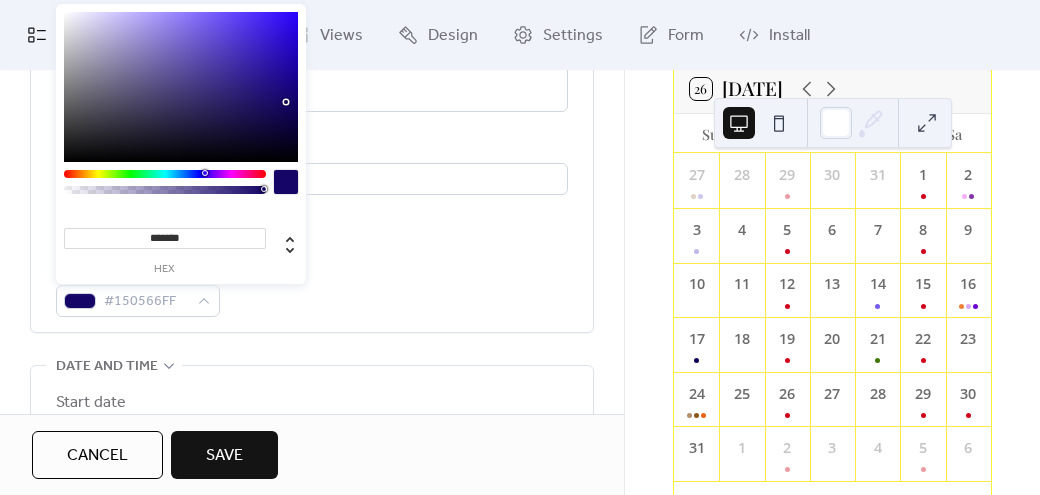 click on "Event color #150566FF" at bounding box center (312, 287) 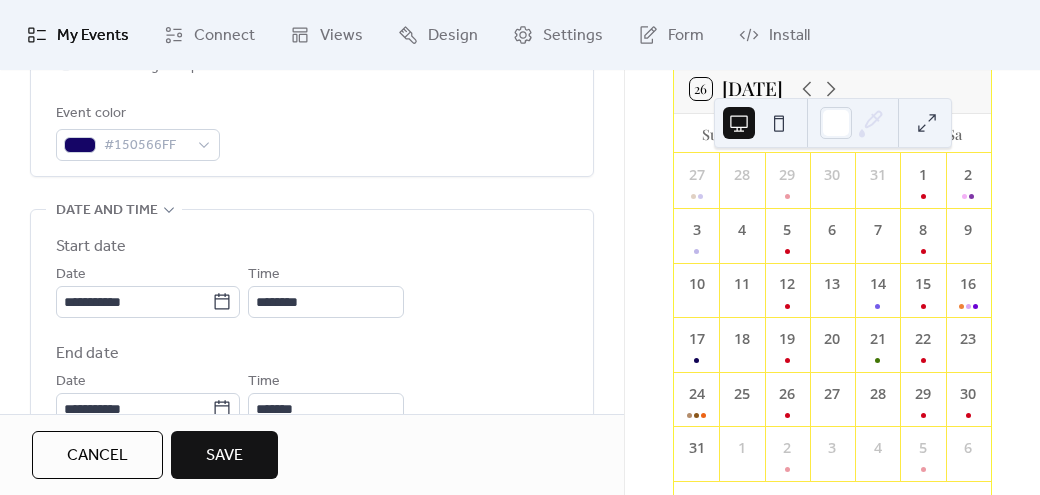 scroll, scrollTop: 576, scrollLeft: 0, axis: vertical 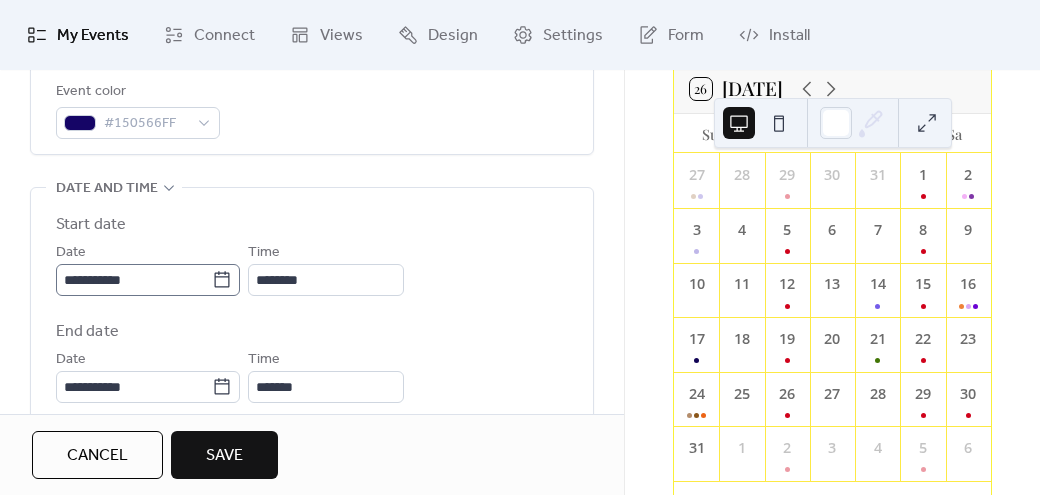 click 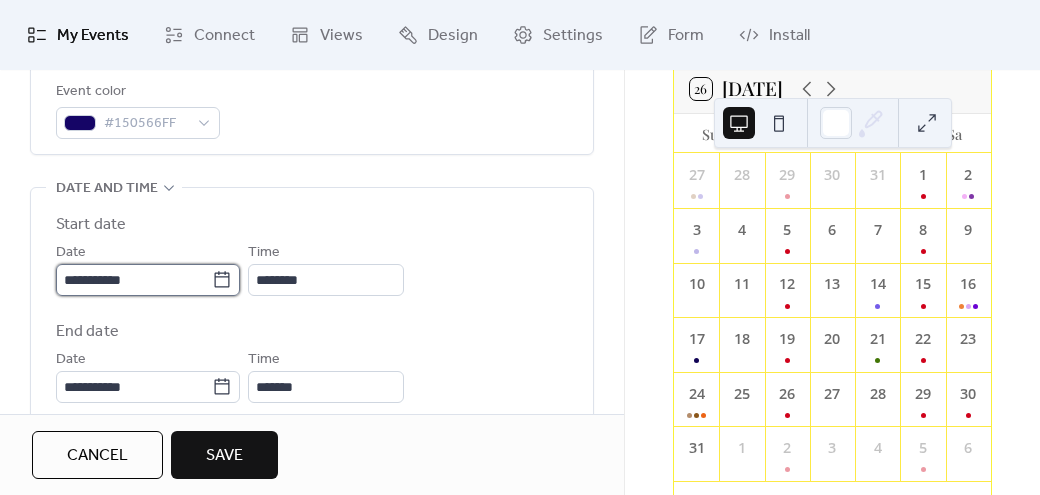 click on "**********" at bounding box center (134, 280) 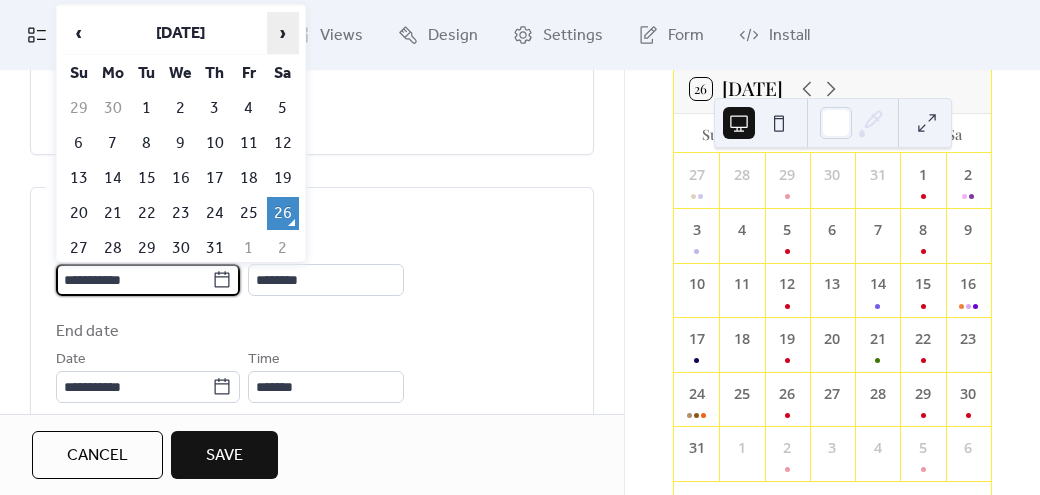 click on "›" at bounding box center [283, 33] 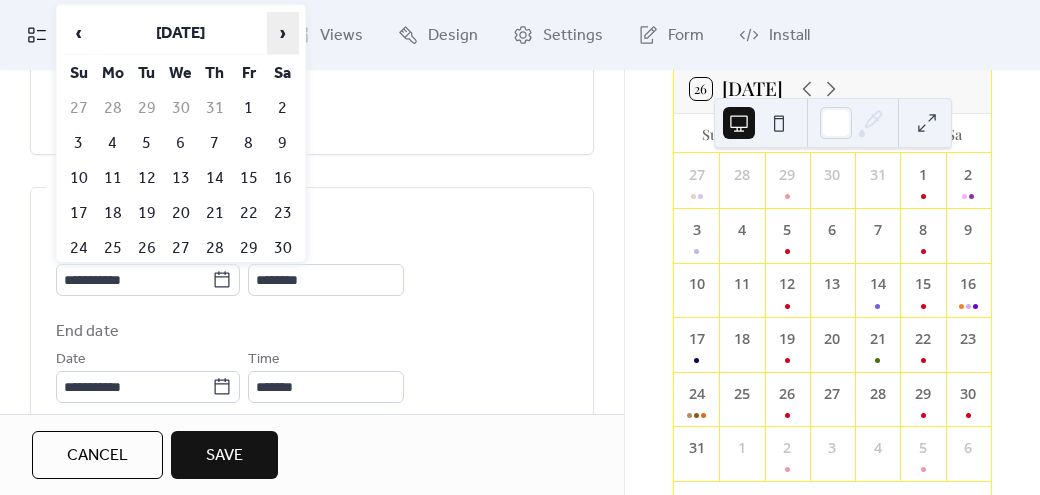 click on "›" at bounding box center (283, 33) 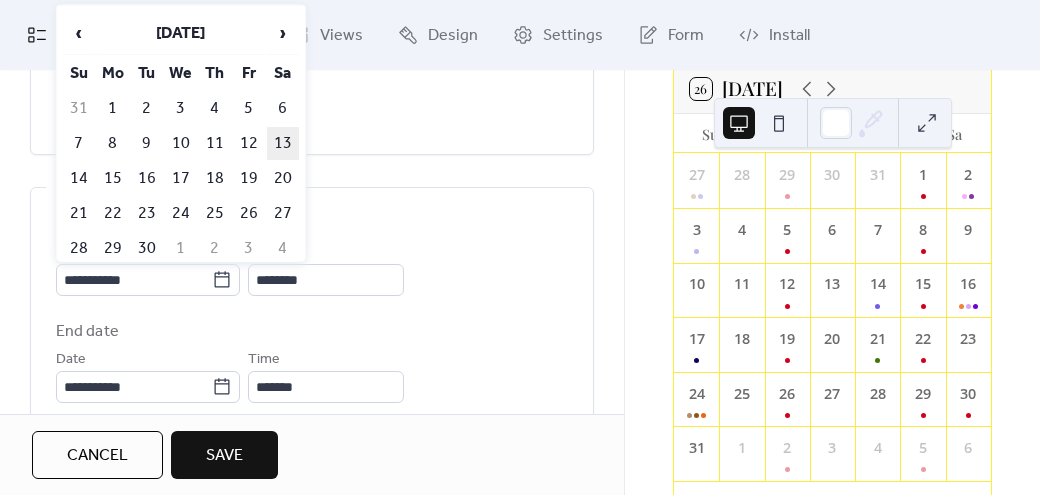 click on "13" at bounding box center (283, 143) 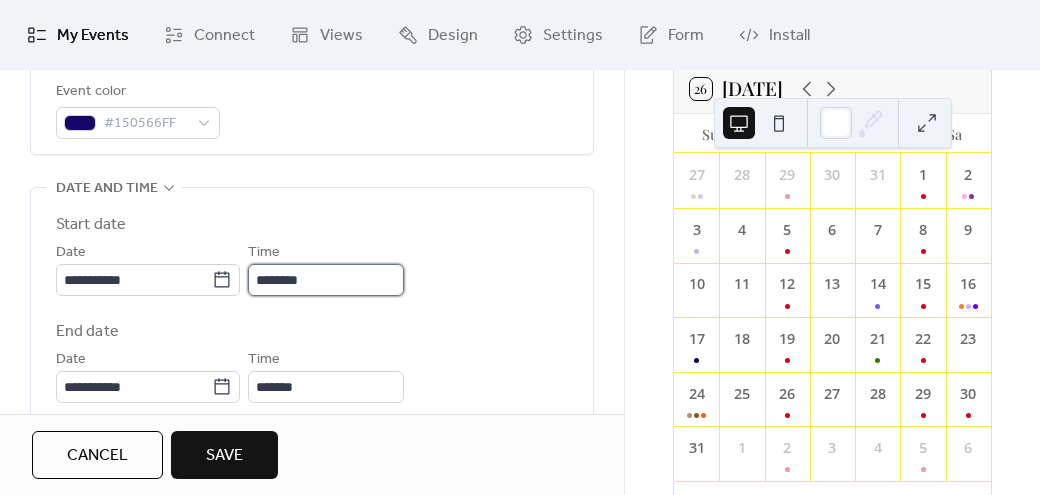 click on "********" at bounding box center (326, 280) 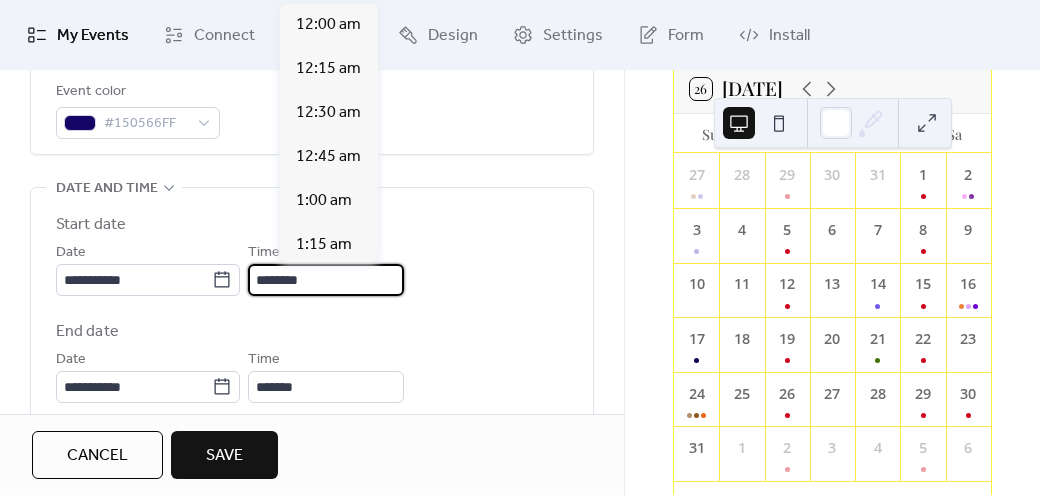 scroll, scrollTop: 2144, scrollLeft: 0, axis: vertical 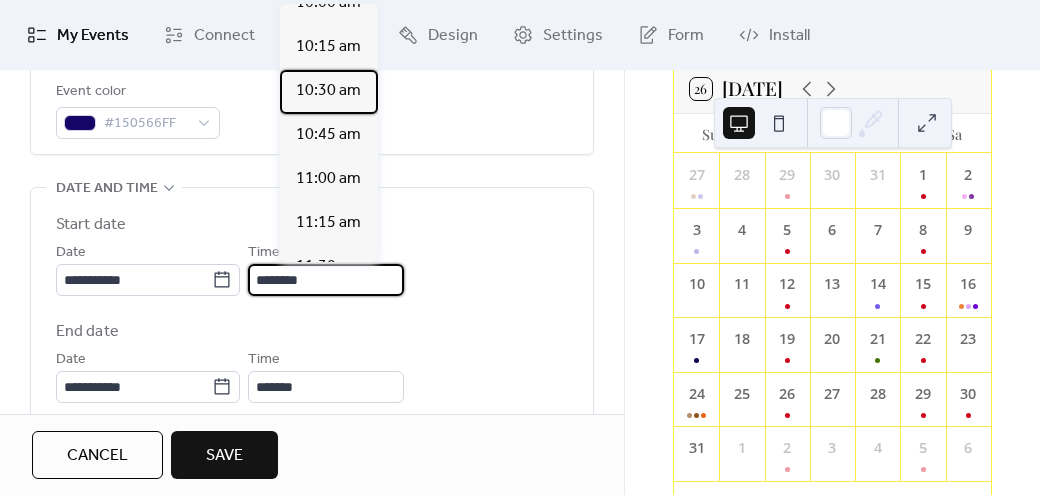 click on "10:30 am" at bounding box center [328, 91] 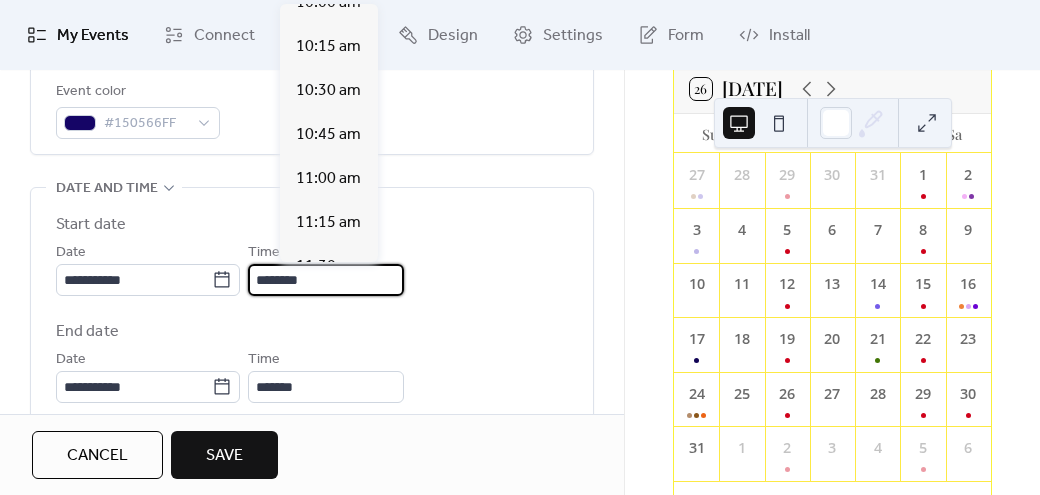 type on "********" 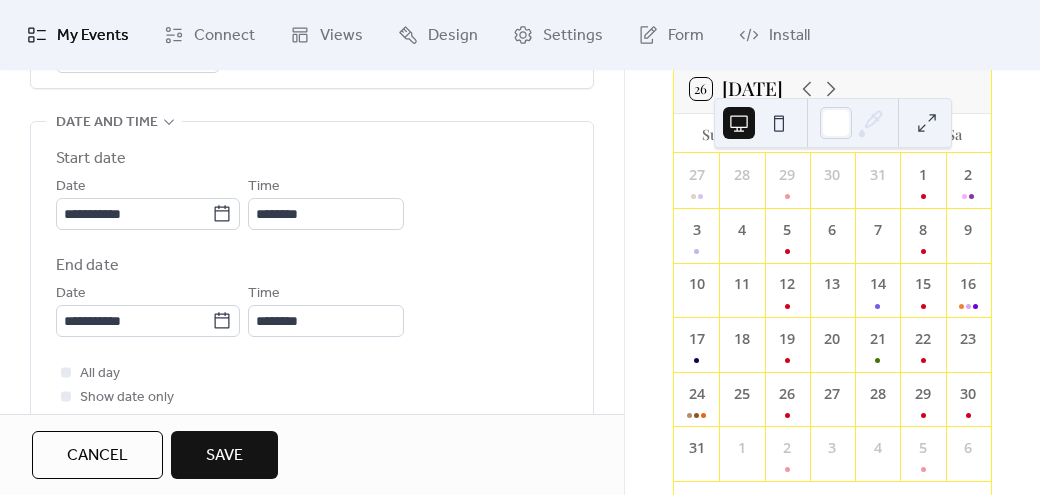 scroll, scrollTop: 643, scrollLeft: 0, axis: vertical 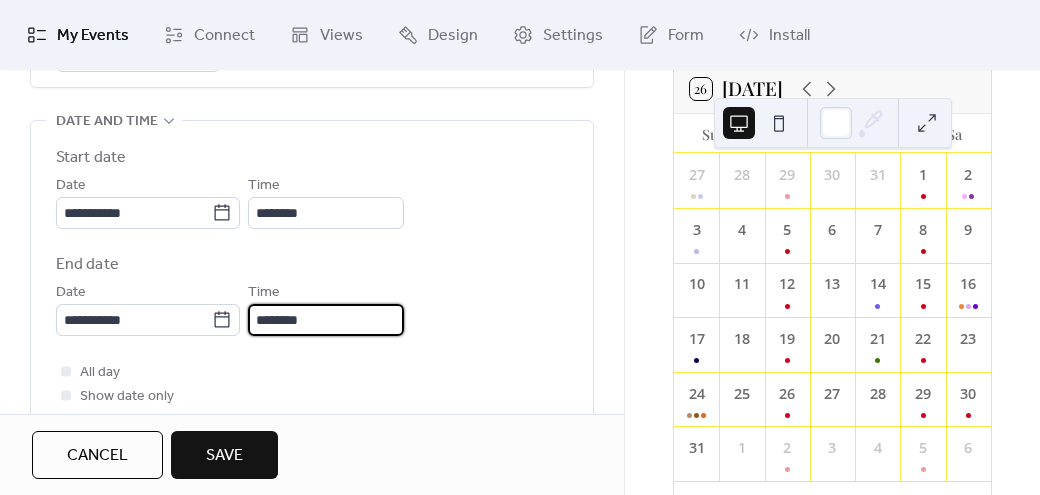 click on "********" at bounding box center [326, 320] 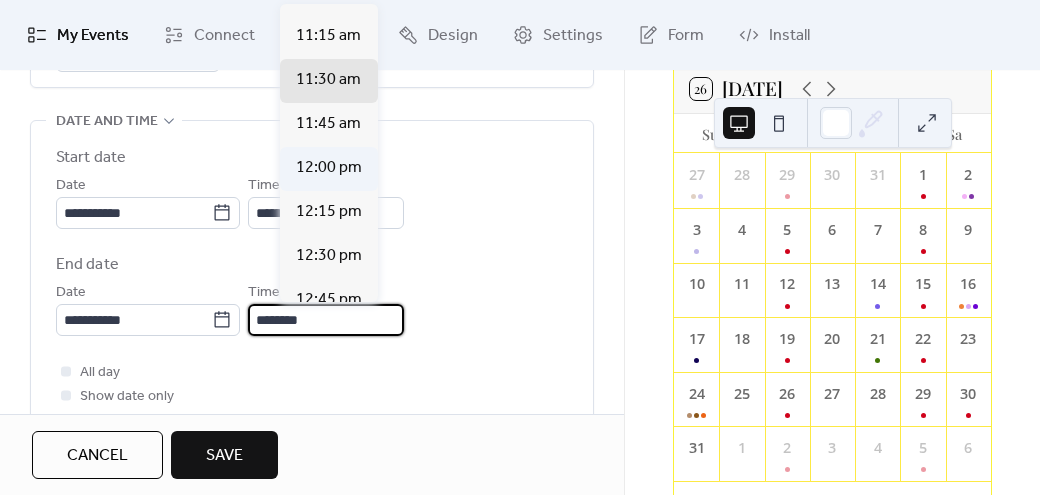scroll, scrollTop: 78, scrollLeft: 0, axis: vertical 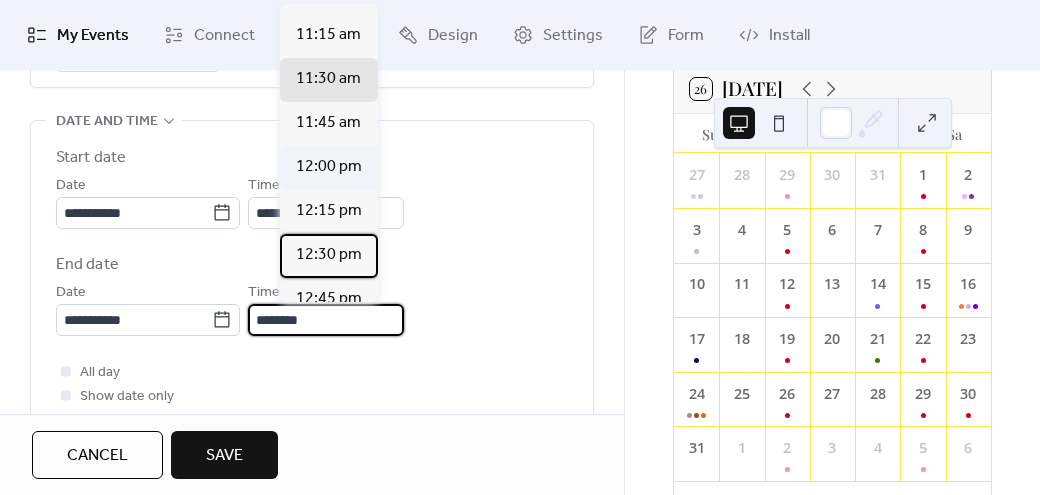 click on "12:30 pm" at bounding box center [329, 255] 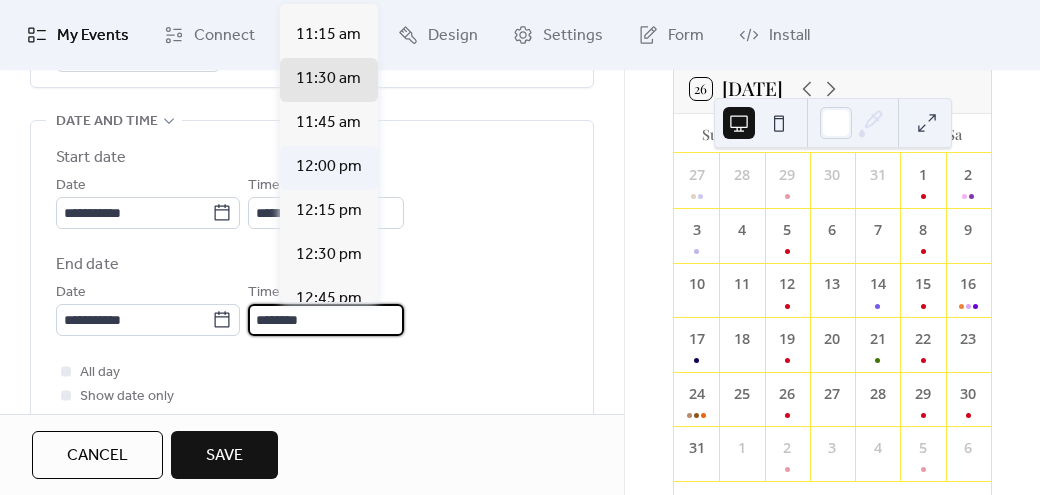 type on "********" 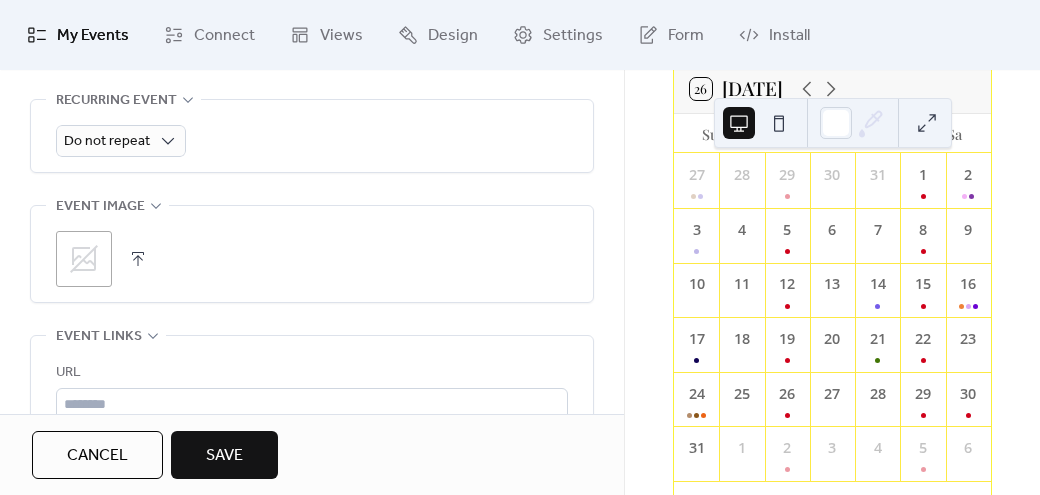 scroll, scrollTop: 1027, scrollLeft: 0, axis: vertical 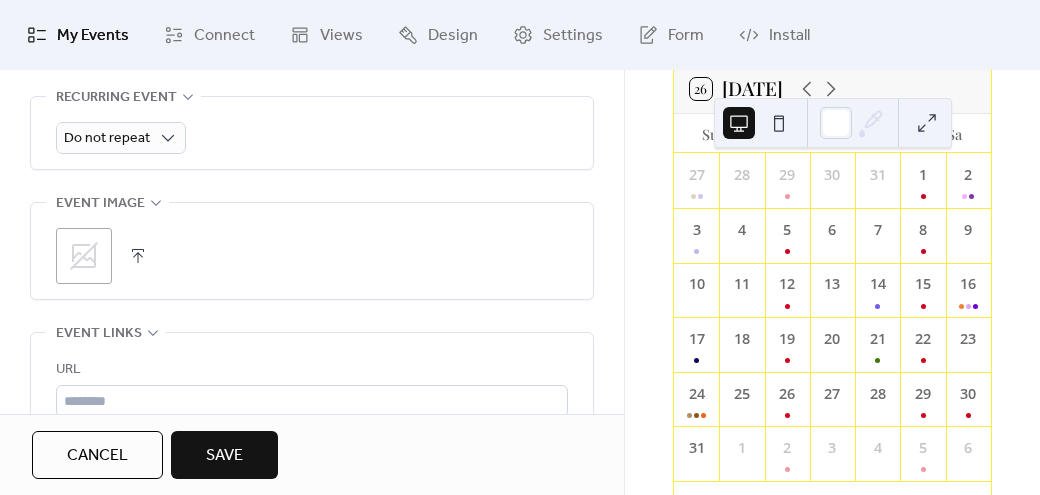 click 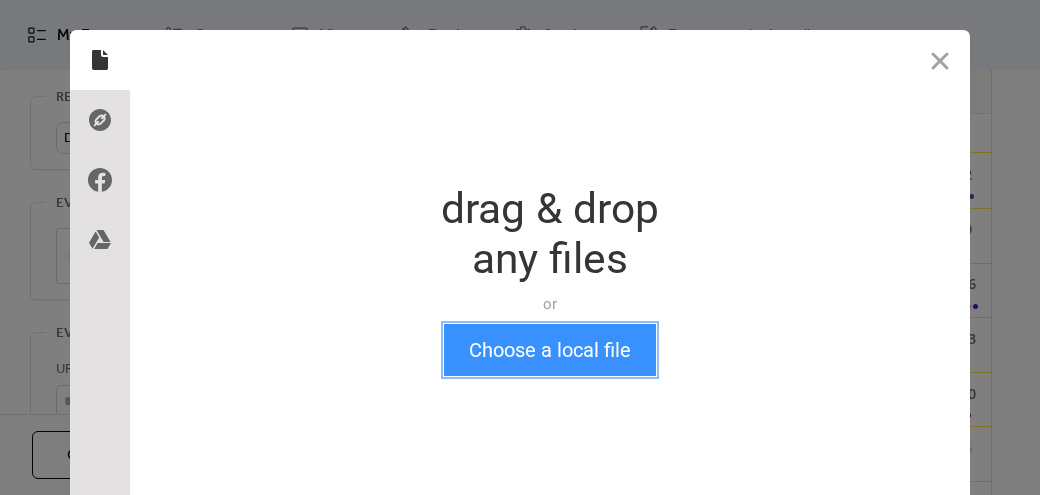 click on "Choose a local file" at bounding box center (550, 350) 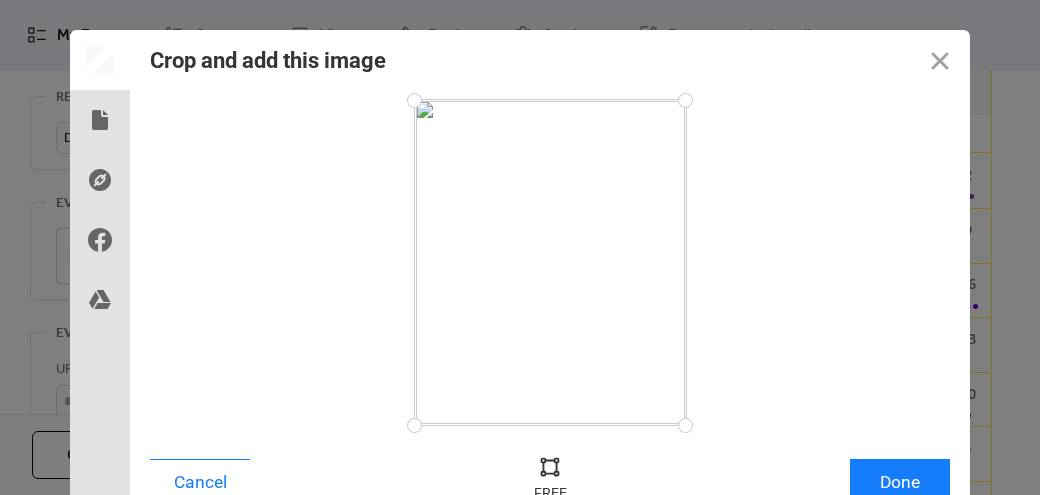 scroll, scrollTop: 10, scrollLeft: 0, axis: vertical 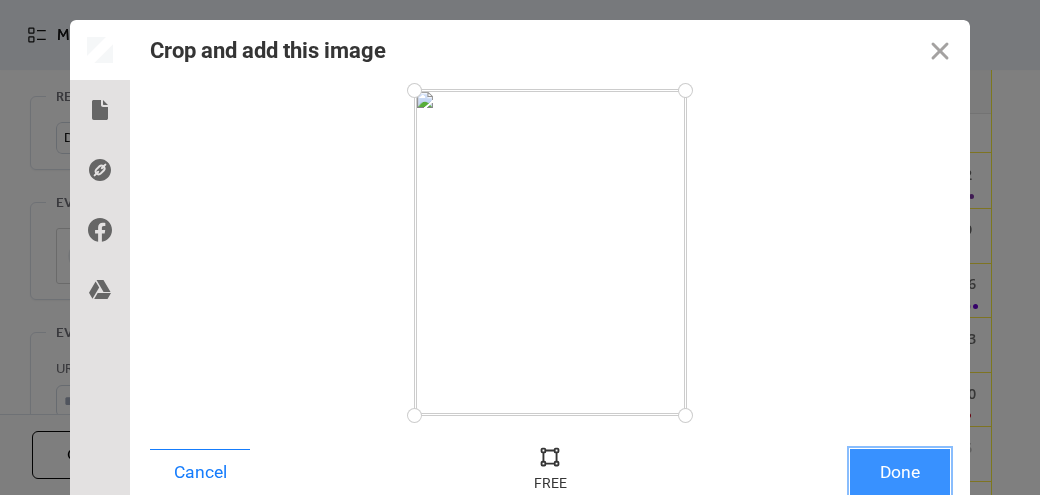 click on "Done" at bounding box center [900, 472] 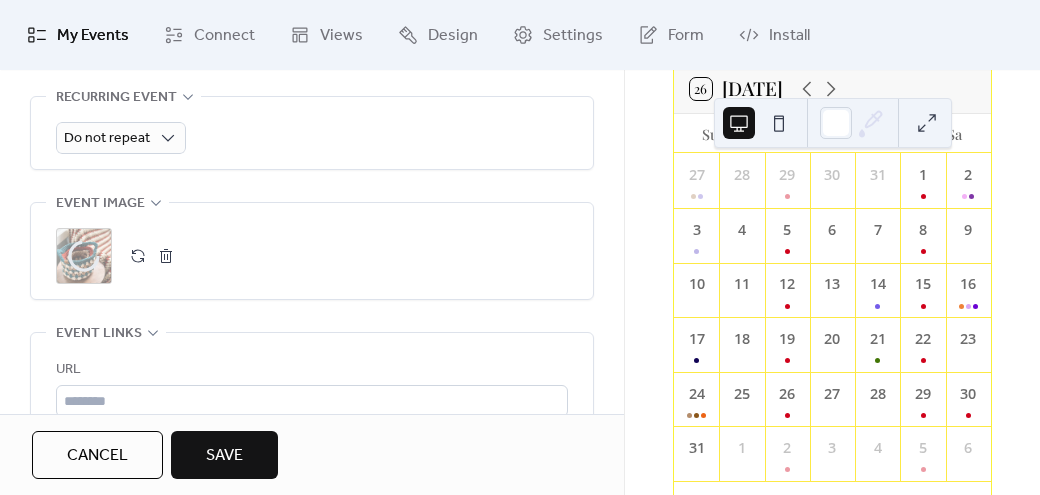 click on "Save" at bounding box center [224, 455] 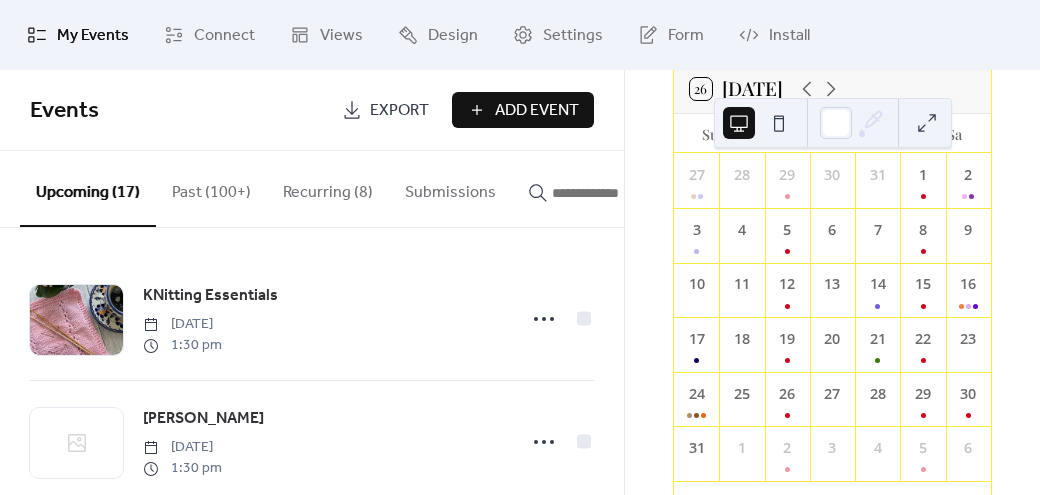 scroll, scrollTop: 186, scrollLeft: 0, axis: vertical 